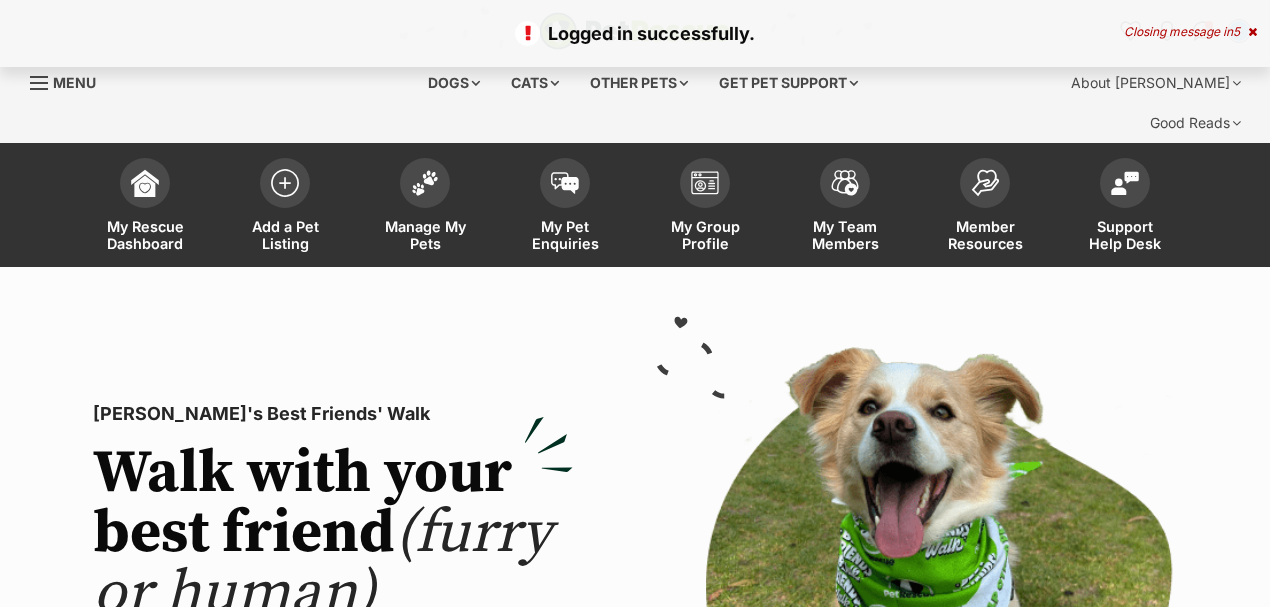 scroll, scrollTop: 0, scrollLeft: 0, axis: both 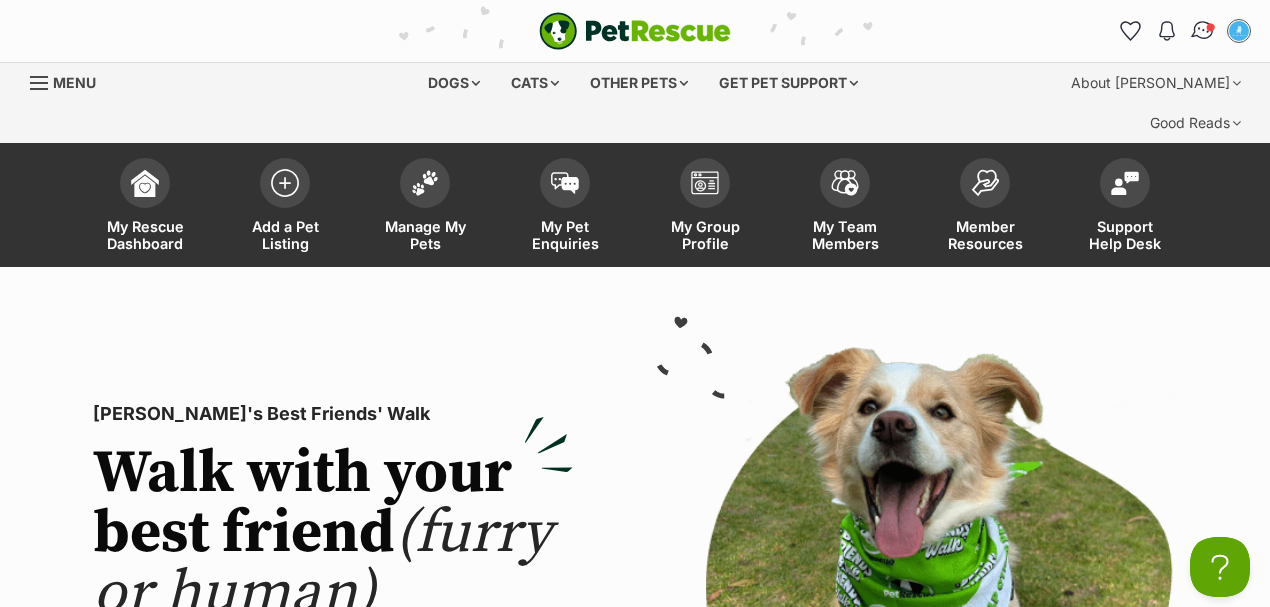 click at bounding box center [1203, 31] 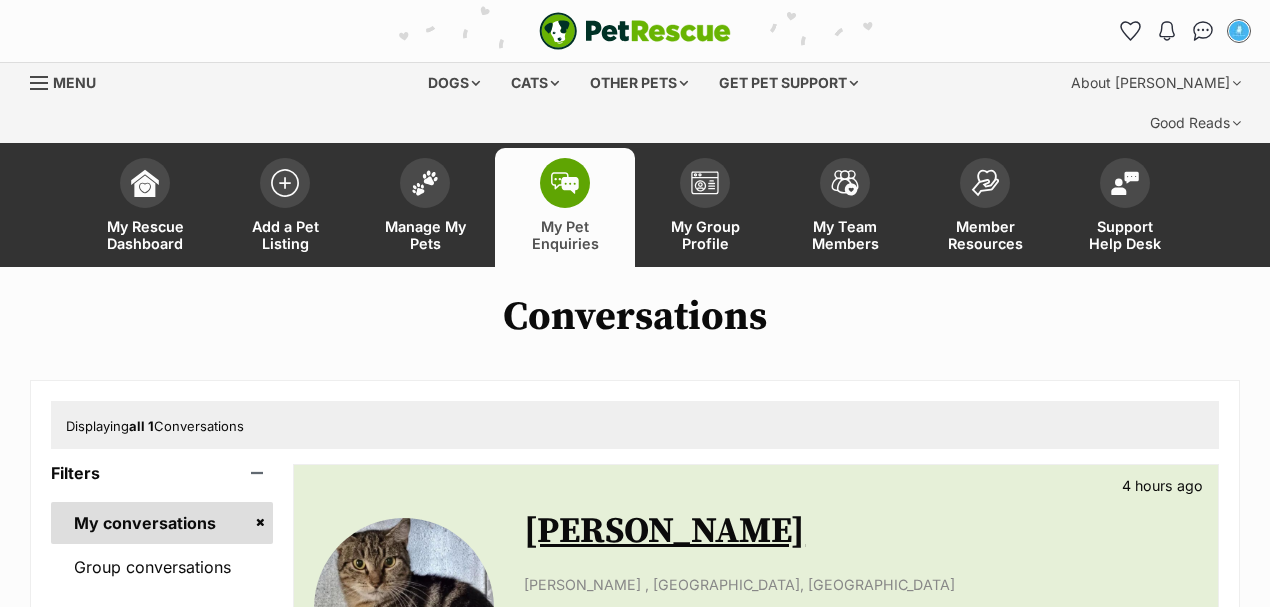 scroll, scrollTop: 0, scrollLeft: 0, axis: both 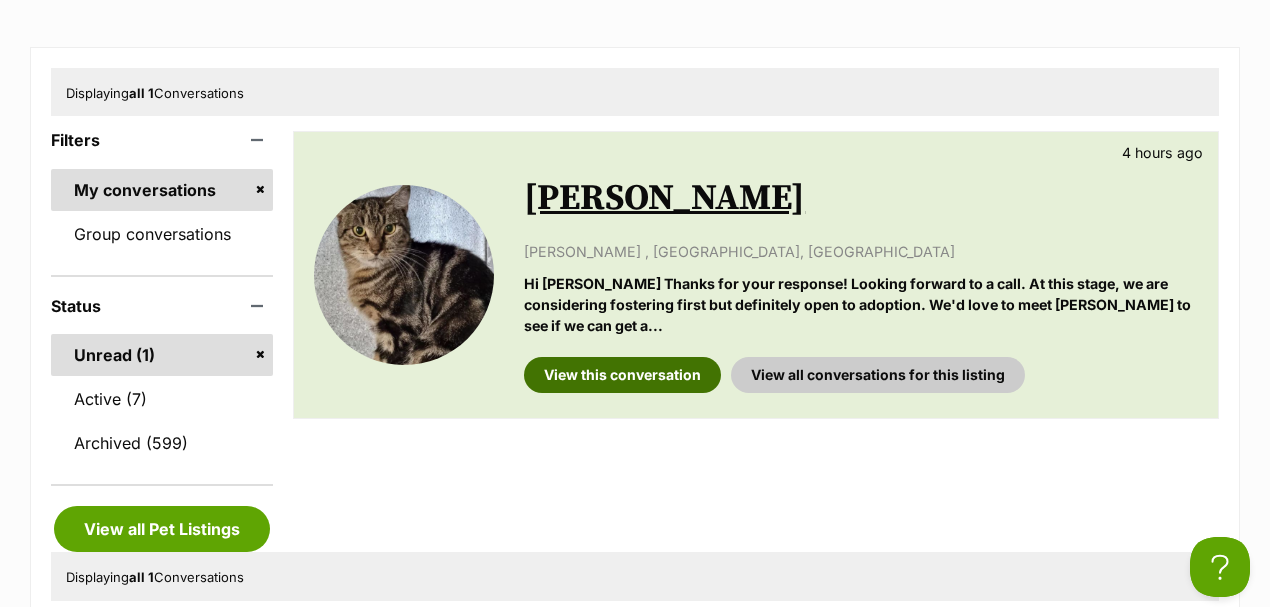 click on "View this conversation" at bounding box center [622, 375] 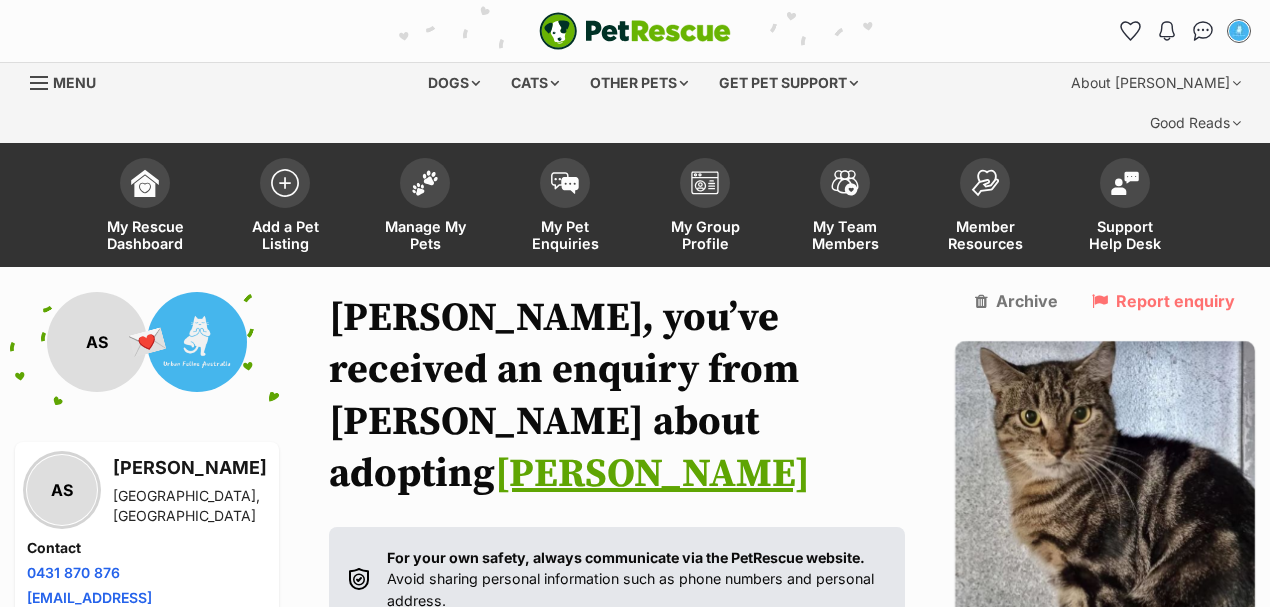 scroll, scrollTop: 154, scrollLeft: 0, axis: vertical 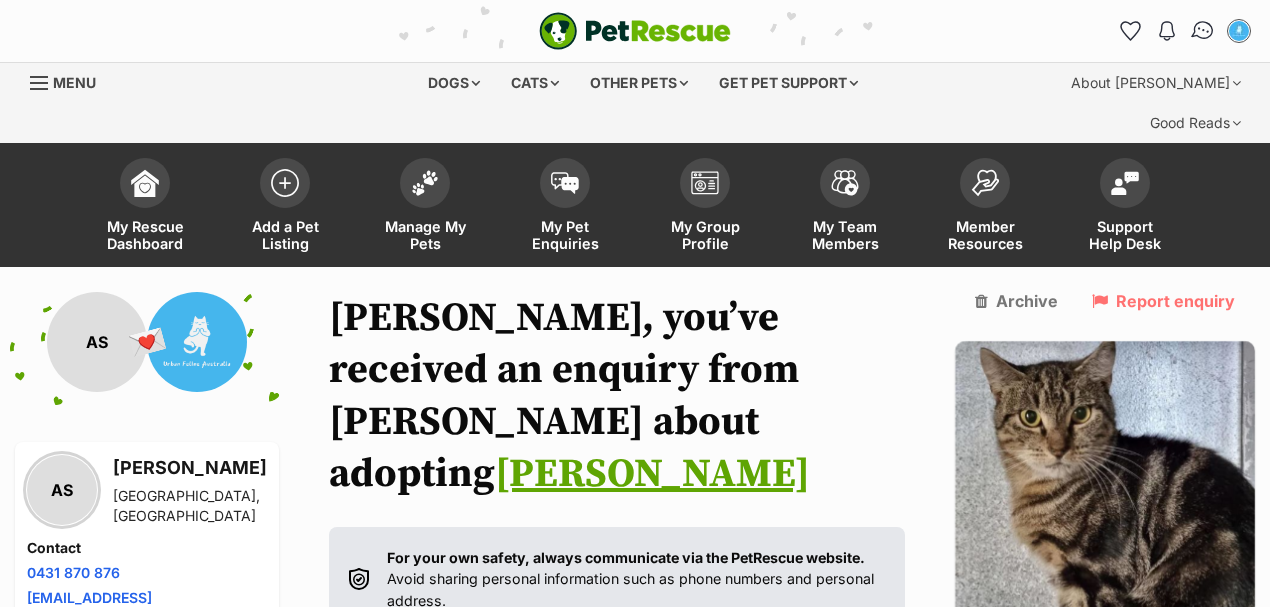 click at bounding box center (1203, 31) 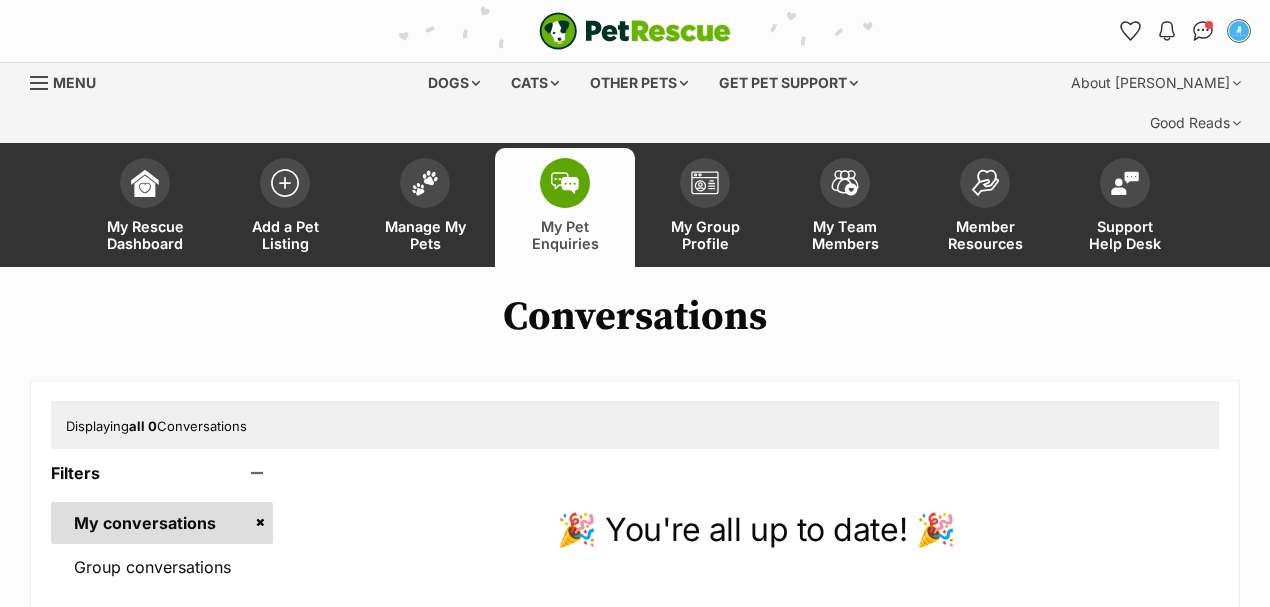 scroll, scrollTop: 0, scrollLeft: 0, axis: both 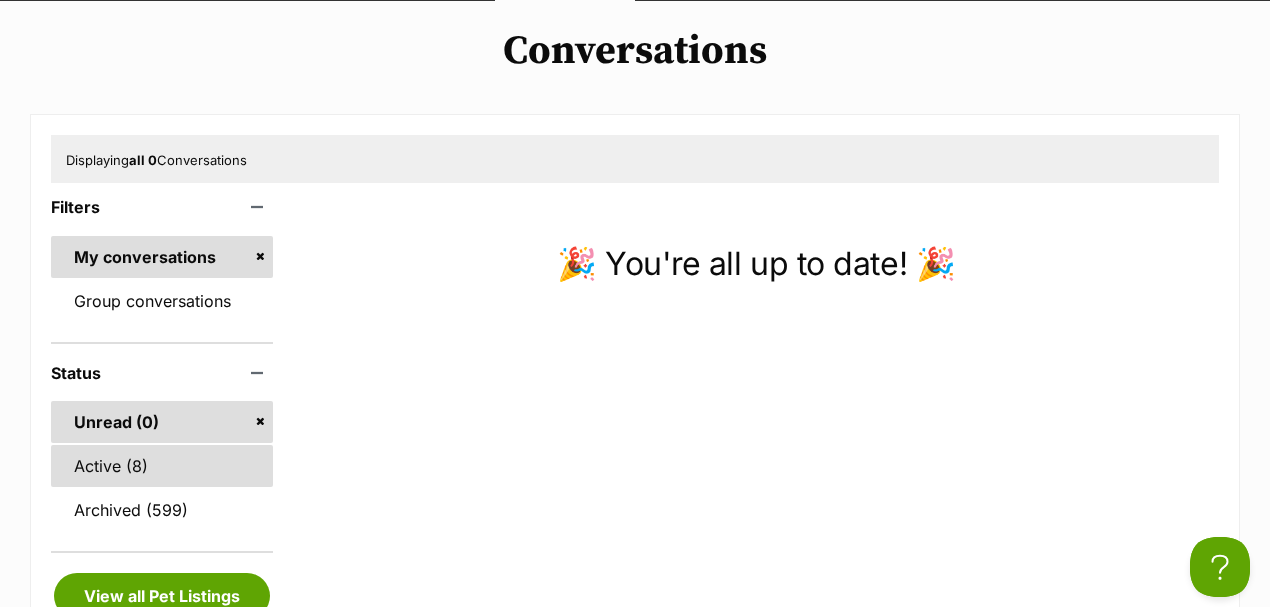click on "Active (8)" at bounding box center (162, 466) 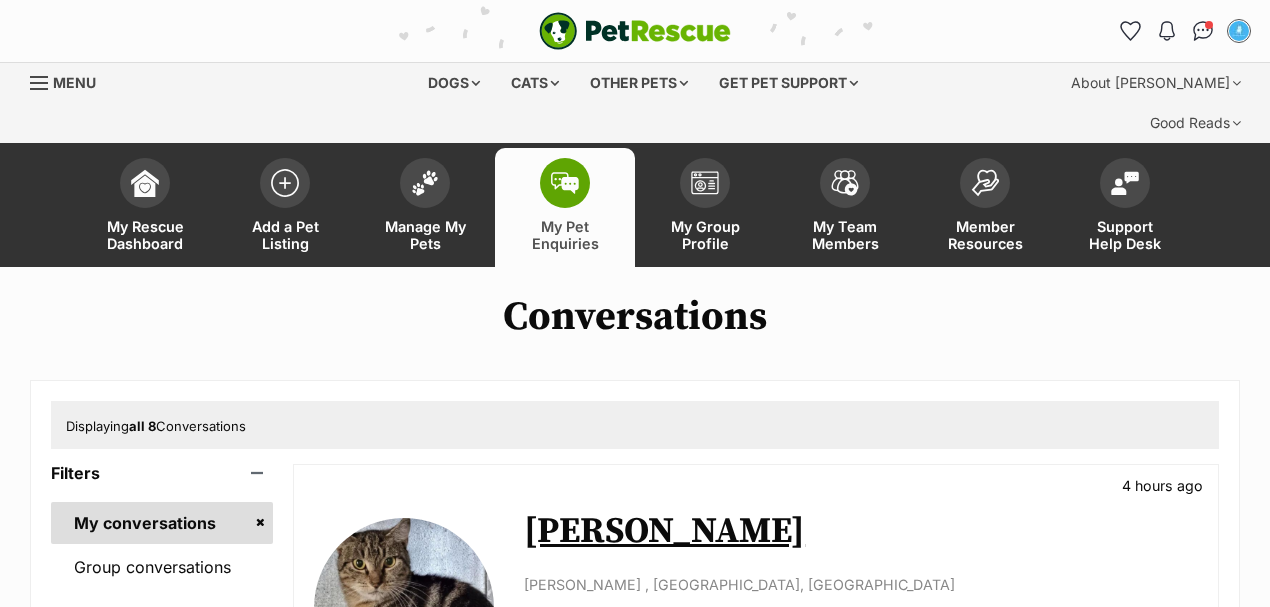 scroll, scrollTop: 0, scrollLeft: 0, axis: both 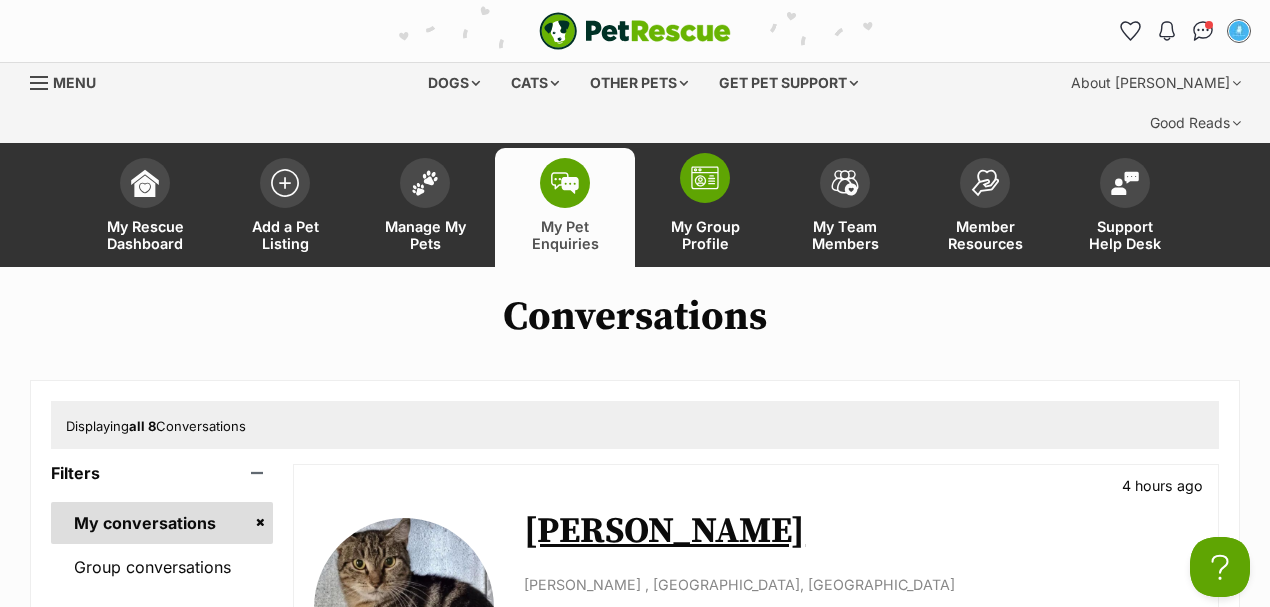 click on "My Group Profile" at bounding box center [705, 207] 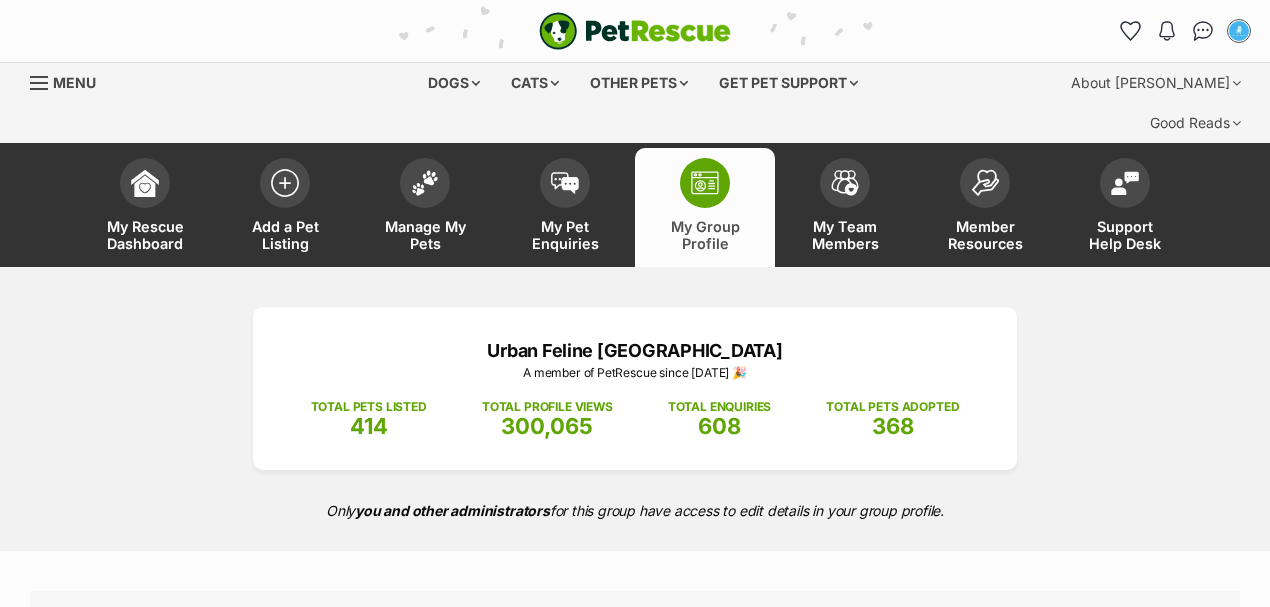 scroll, scrollTop: 120, scrollLeft: 0, axis: vertical 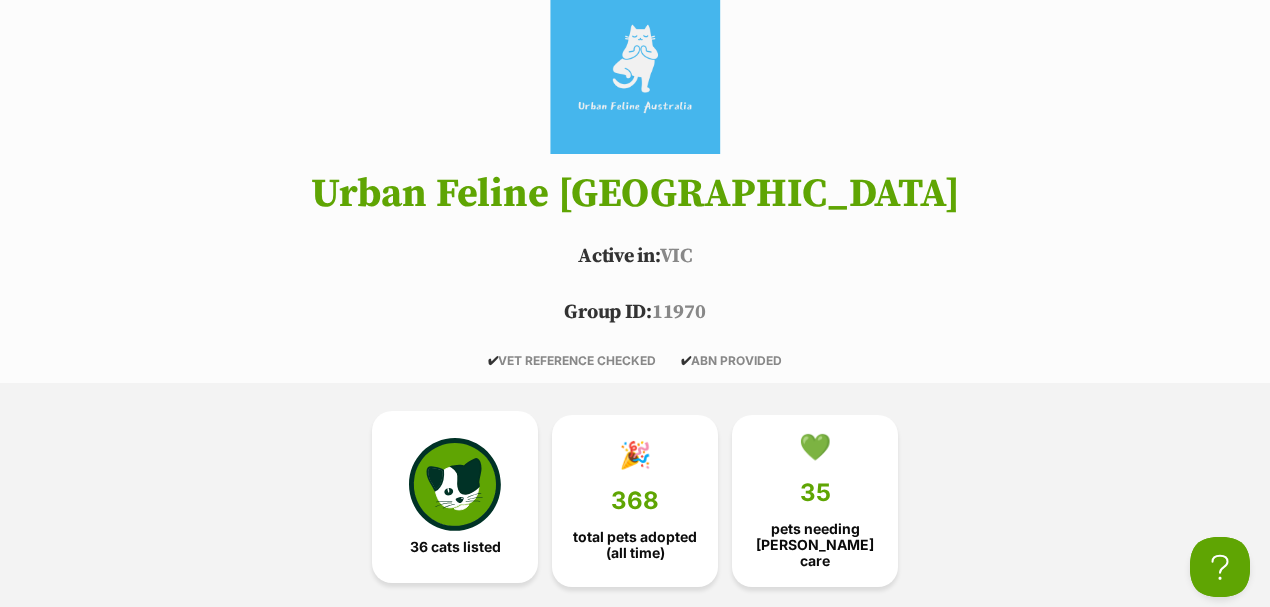 click at bounding box center [455, 484] 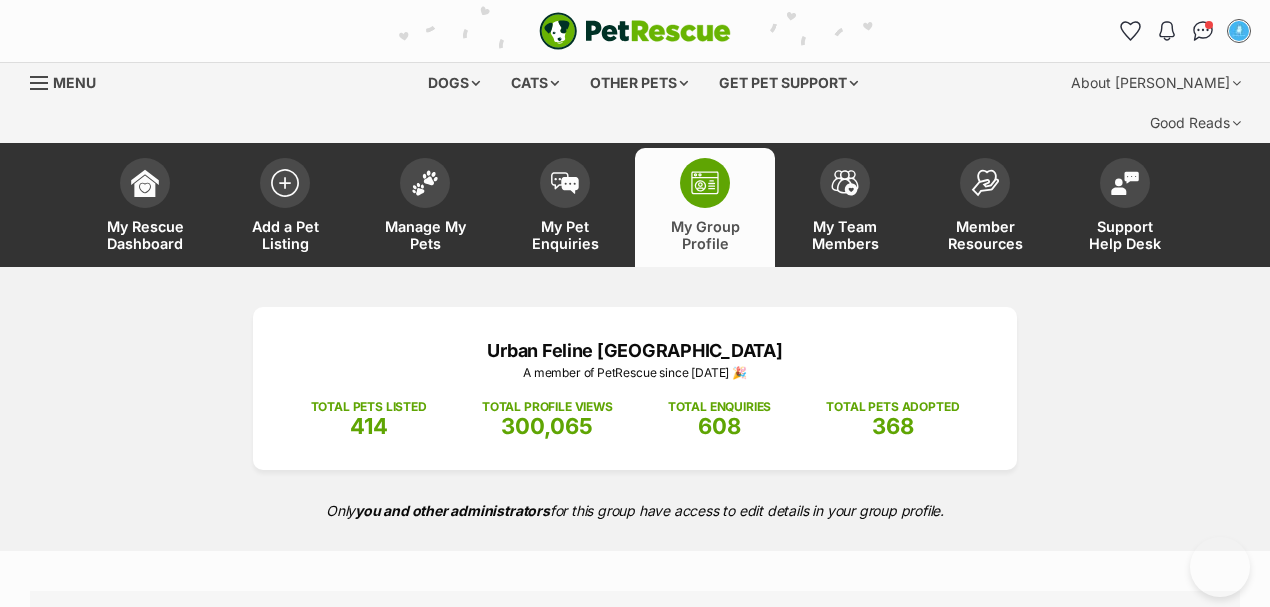 scroll, scrollTop: 1860, scrollLeft: 0, axis: vertical 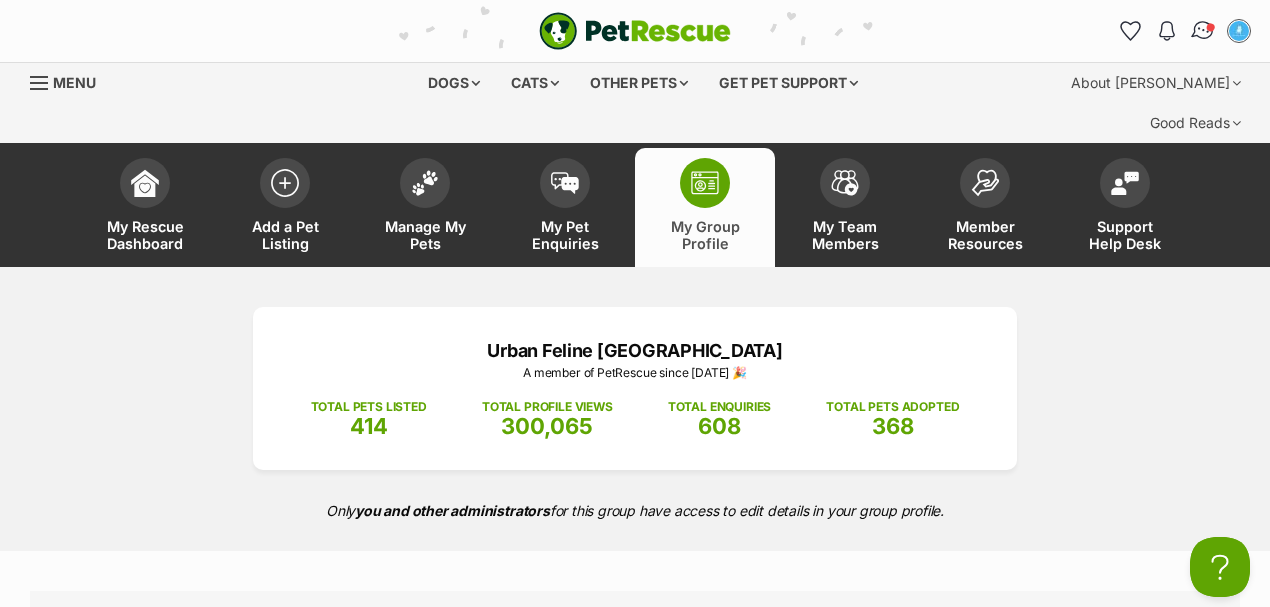 click at bounding box center [1203, 31] 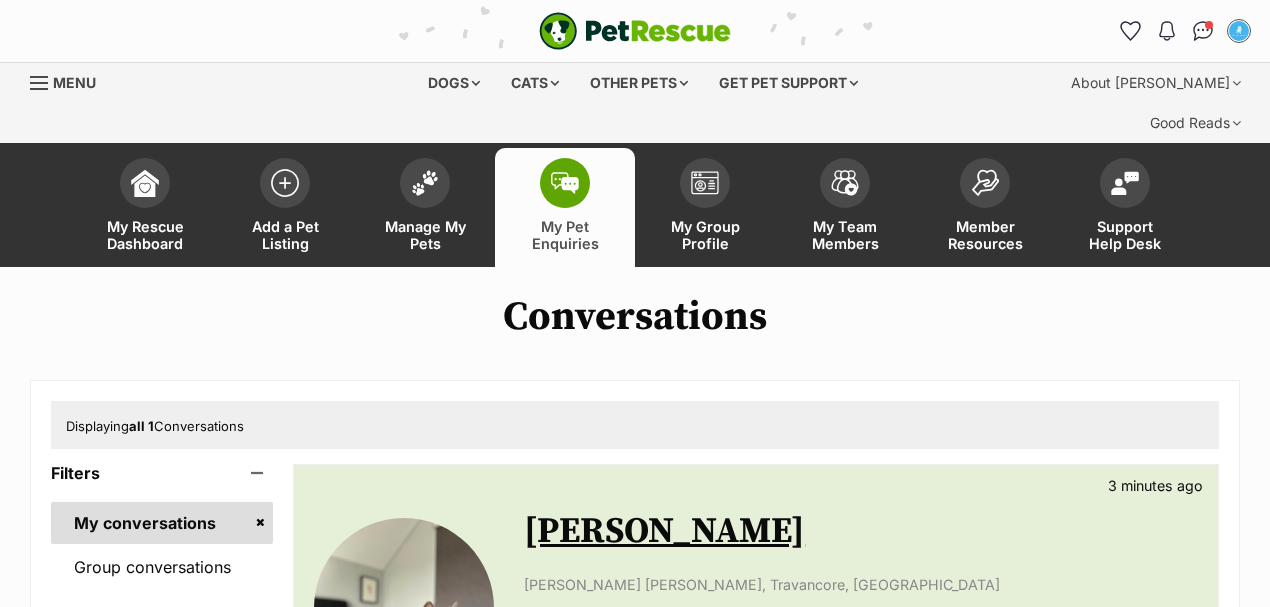 scroll, scrollTop: 0, scrollLeft: 0, axis: both 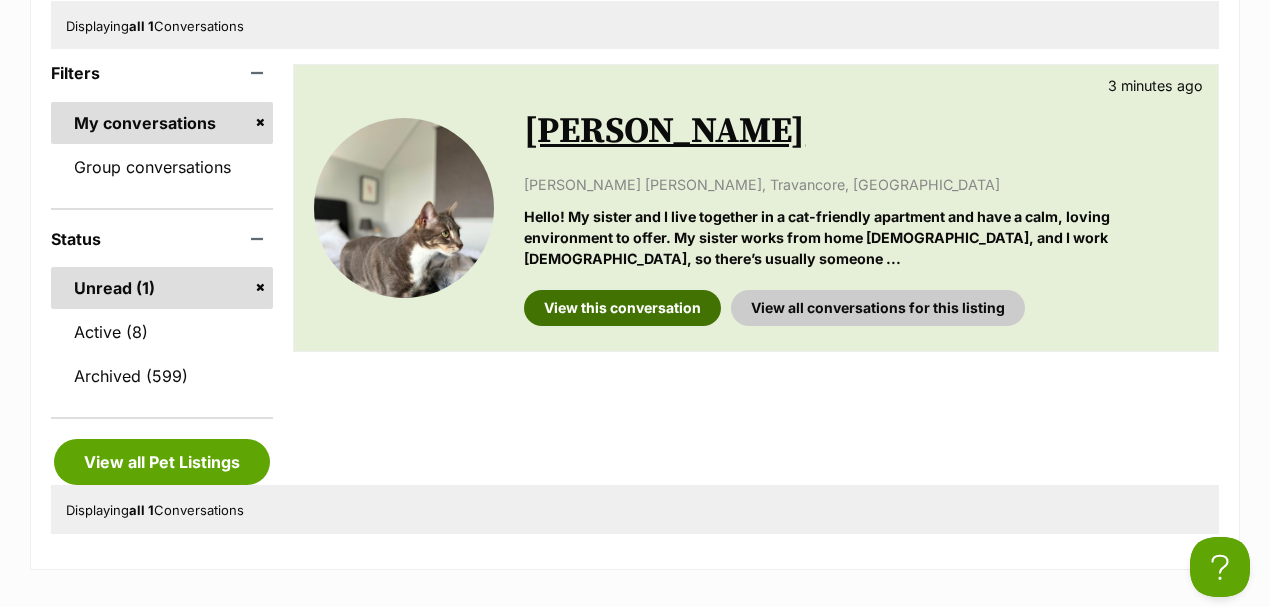 click on "View this conversation" at bounding box center [622, 308] 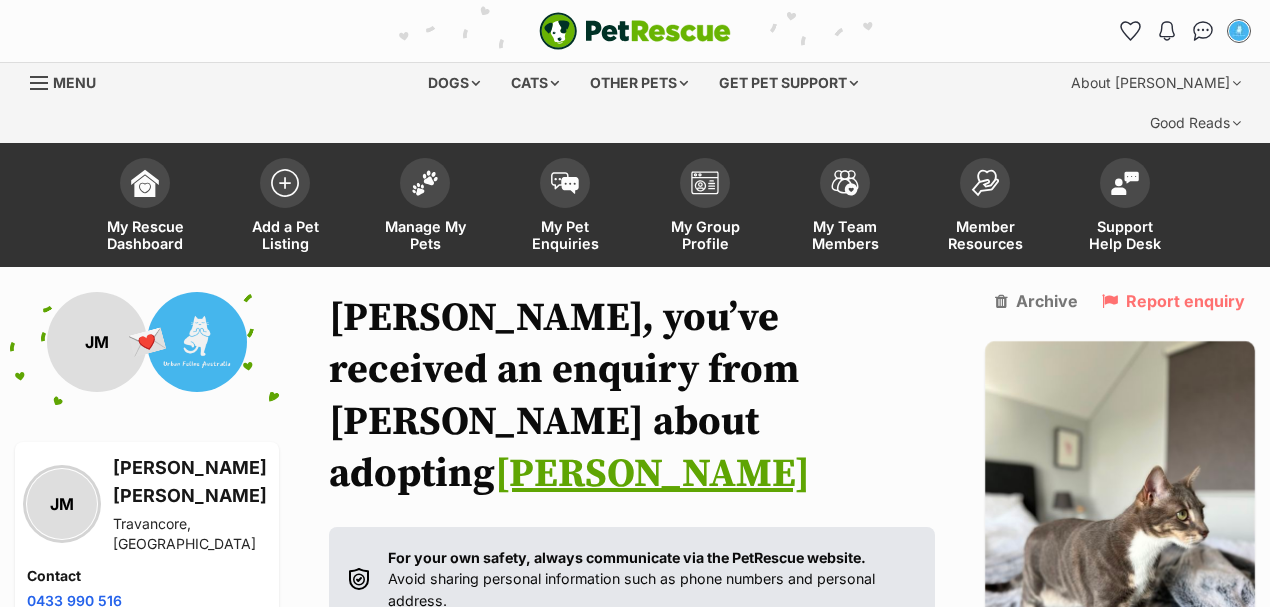 scroll, scrollTop: 326, scrollLeft: 0, axis: vertical 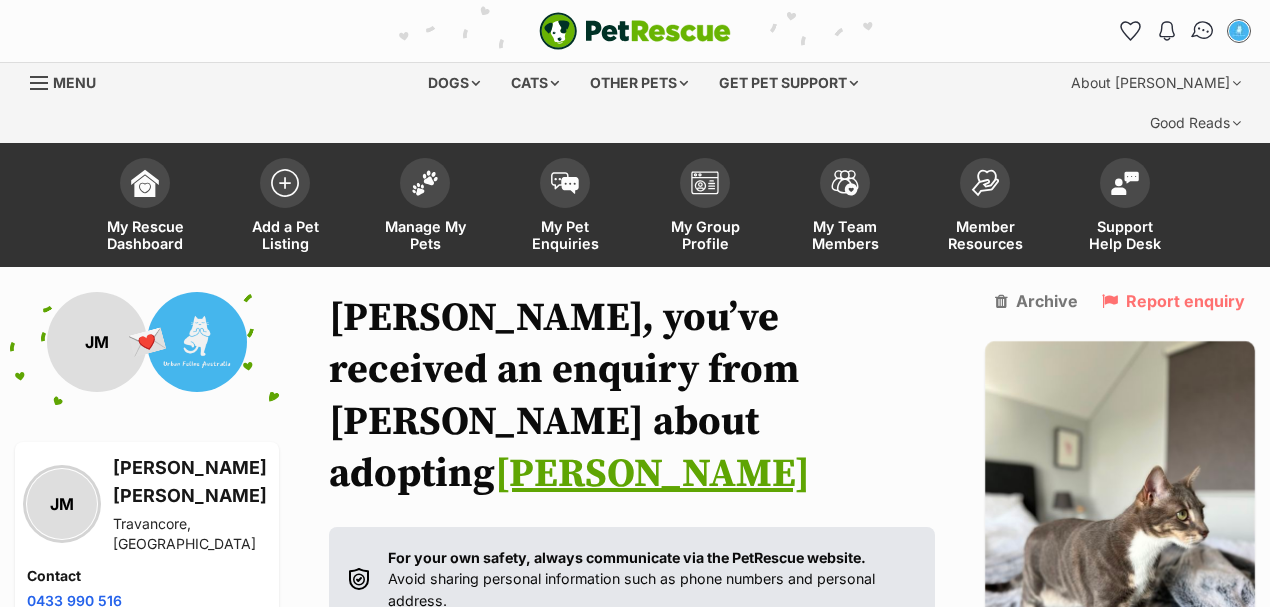 click at bounding box center [1203, 31] 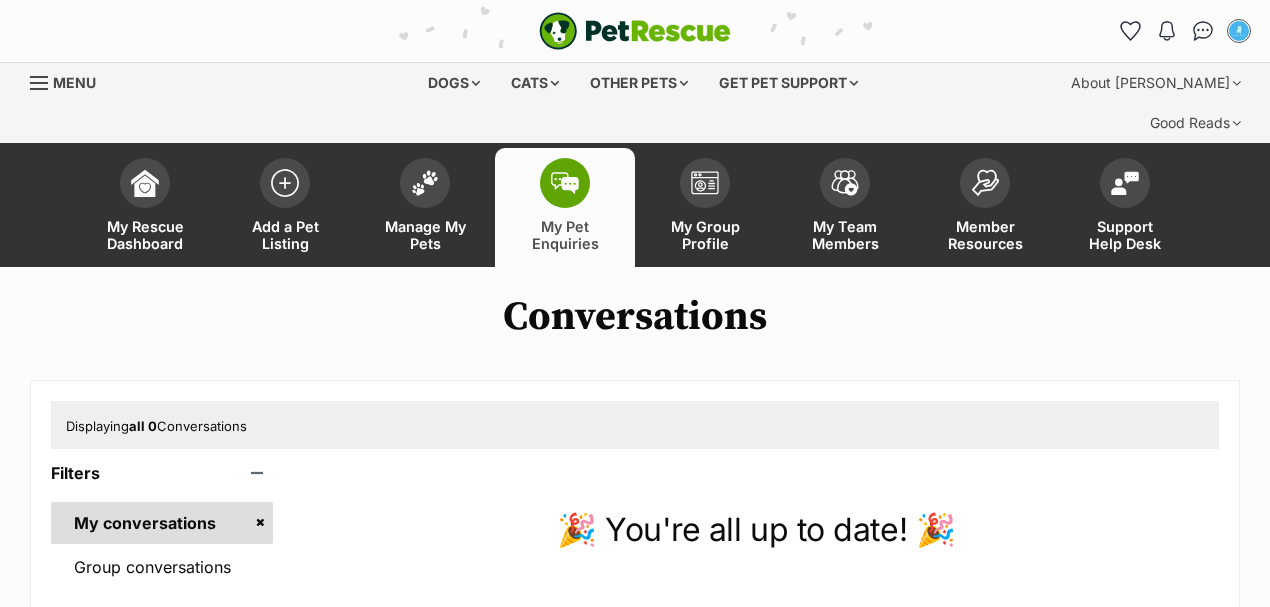 scroll, scrollTop: 0, scrollLeft: 0, axis: both 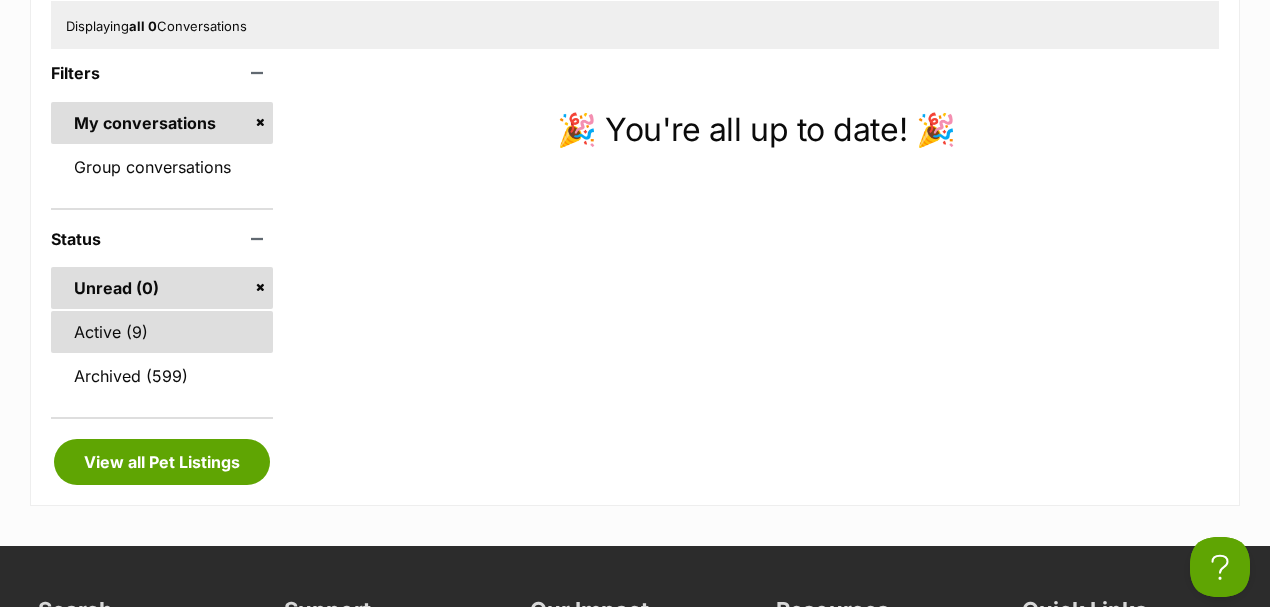 click on "Active (9)" at bounding box center (162, 332) 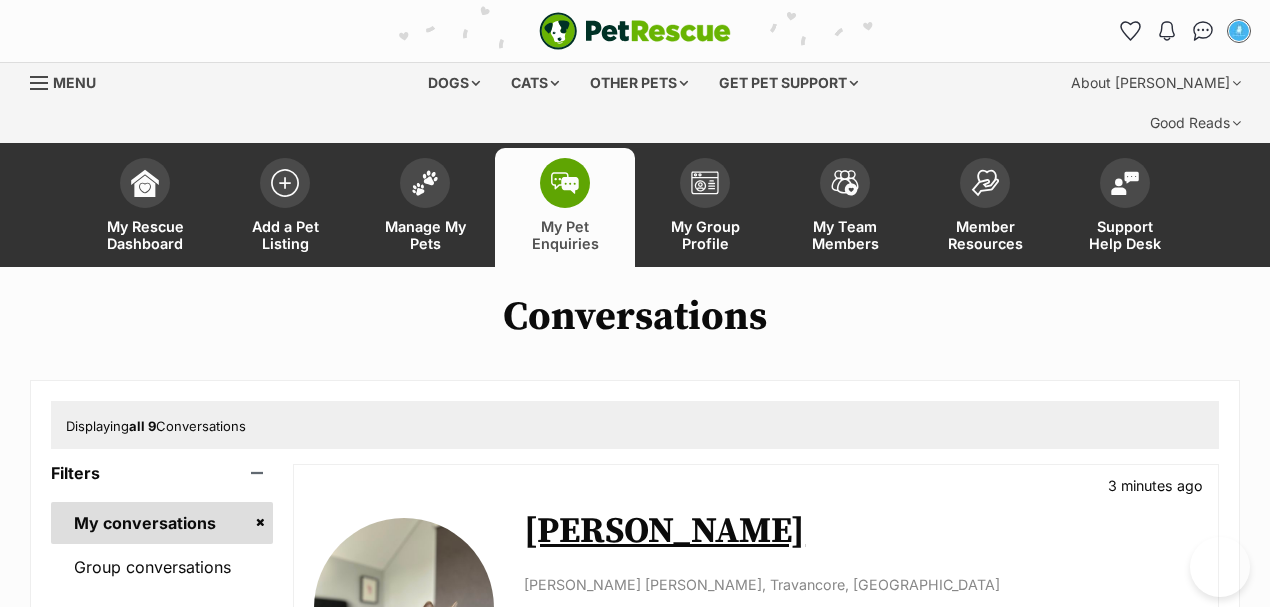 scroll, scrollTop: 54, scrollLeft: 0, axis: vertical 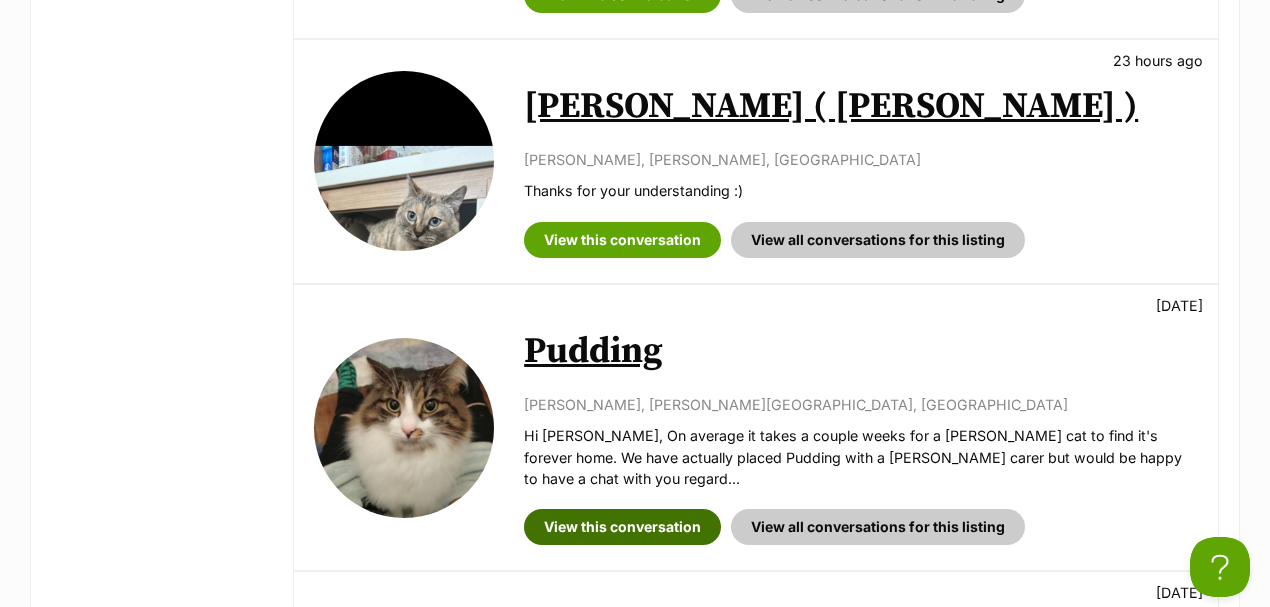 click on "View this conversation" at bounding box center [622, 527] 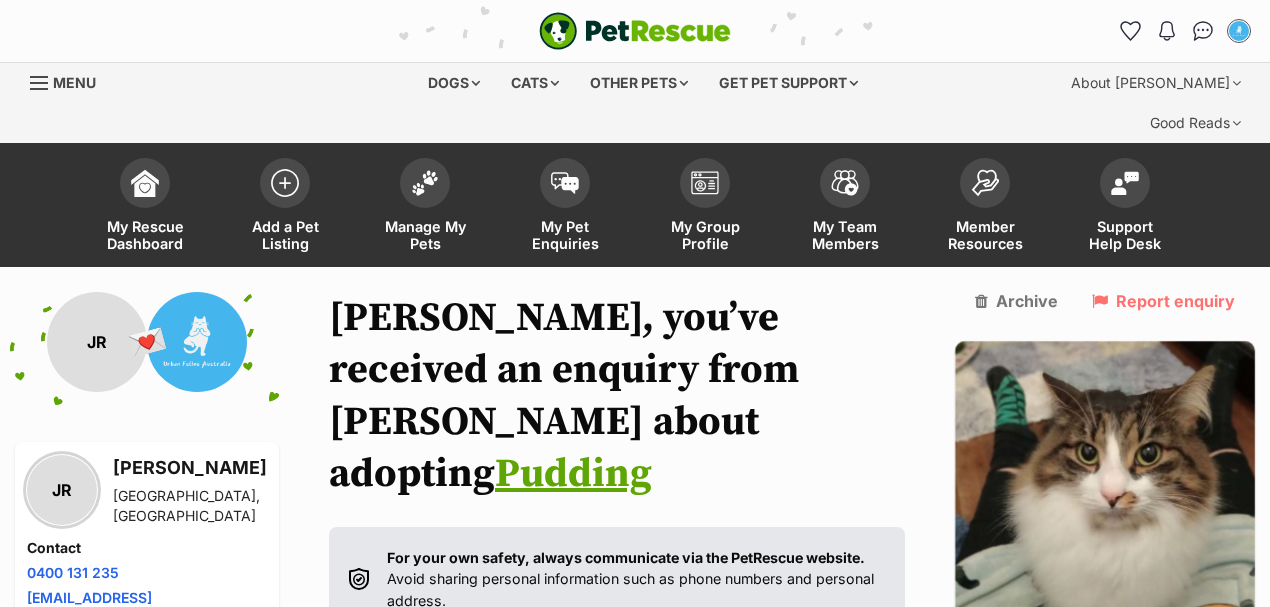 scroll, scrollTop: 456, scrollLeft: 0, axis: vertical 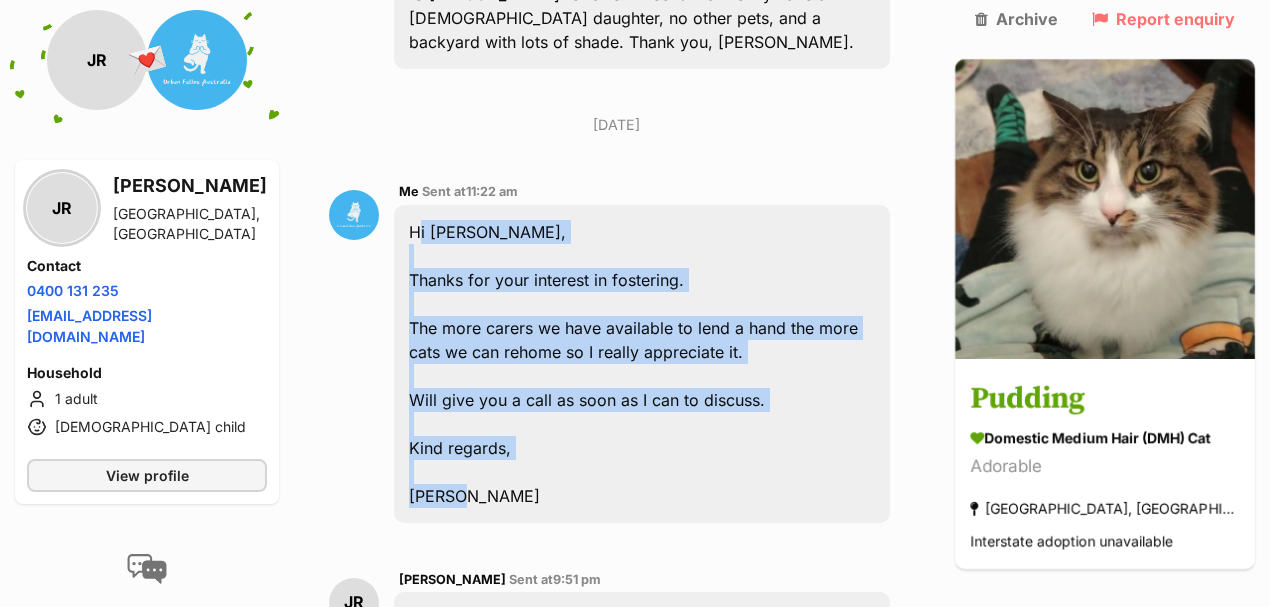 drag, startPoint x: 418, startPoint y: 132, endPoint x: 536, endPoint y: 421, distance: 312.1618 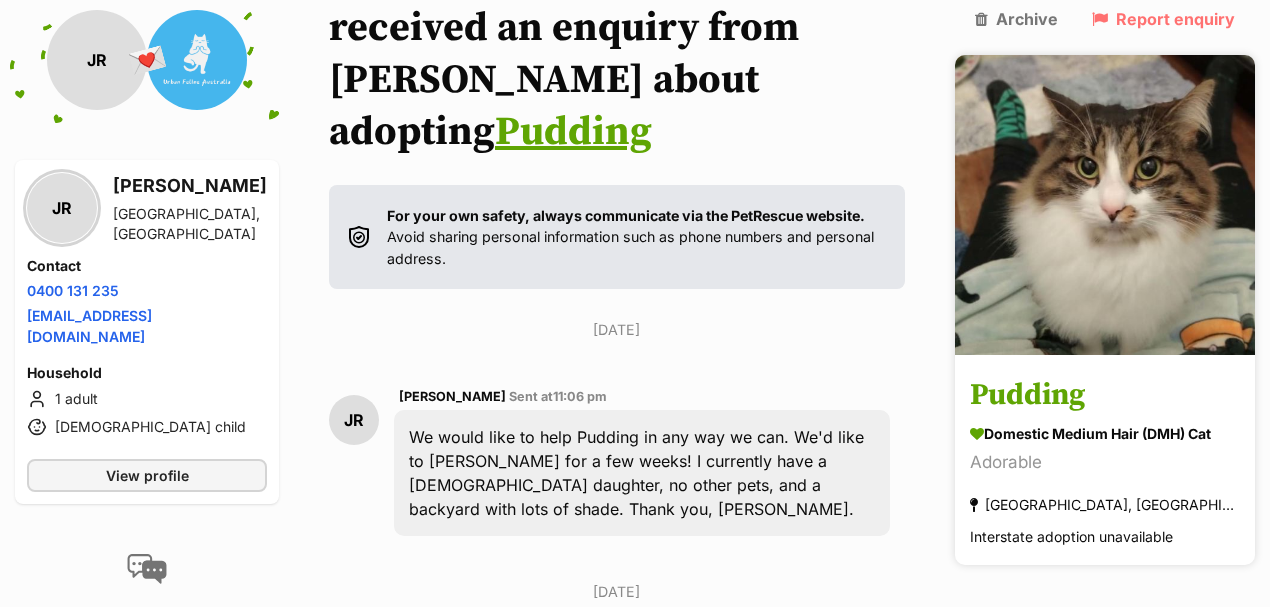 scroll, scrollTop: 0, scrollLeft: 0, axis: both 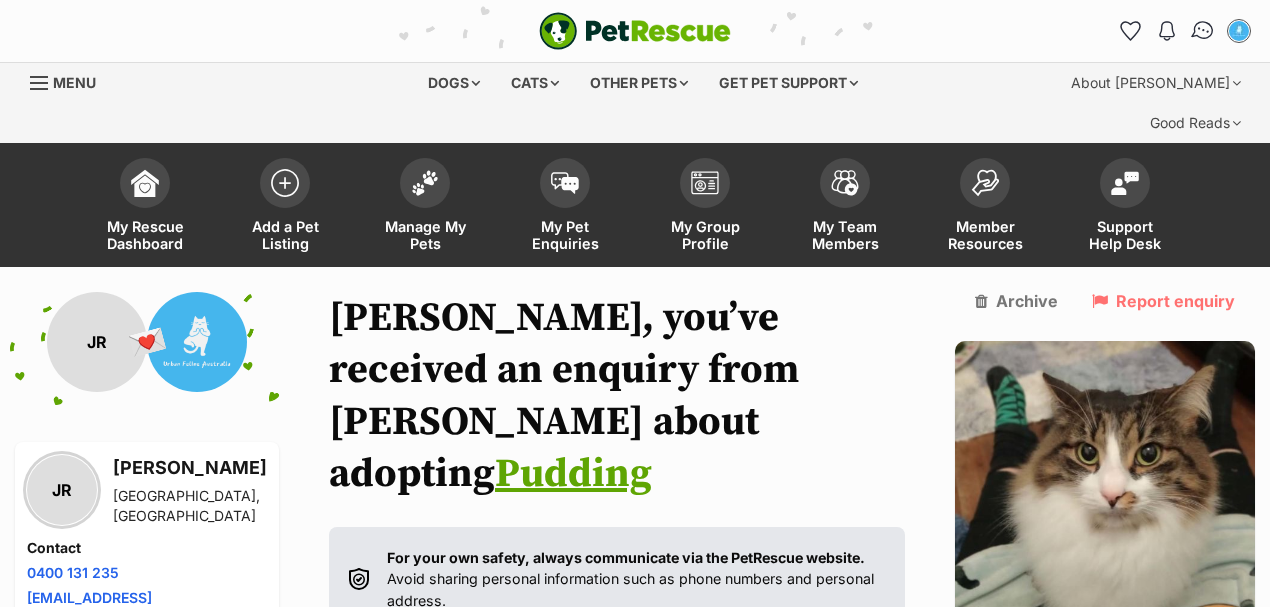 click at bounding box center (1203, 31) 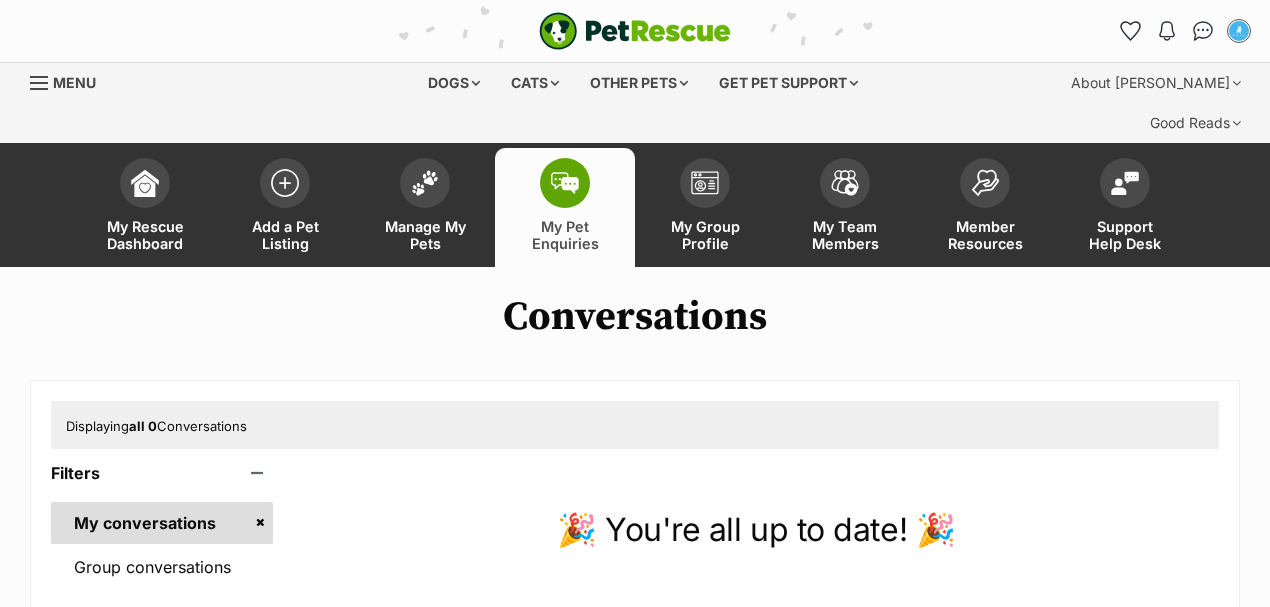 scroll, scrollTop: 0, scrollLeft: 0, axis: both 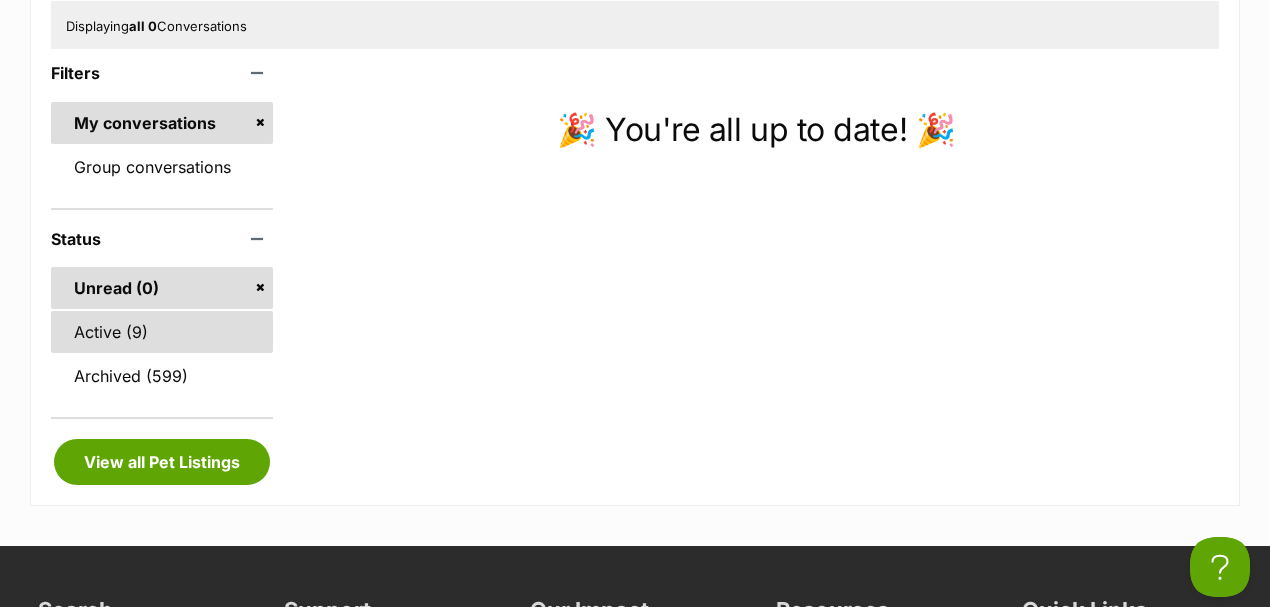 click on "Active (9)" at bounding box center [162, 332] 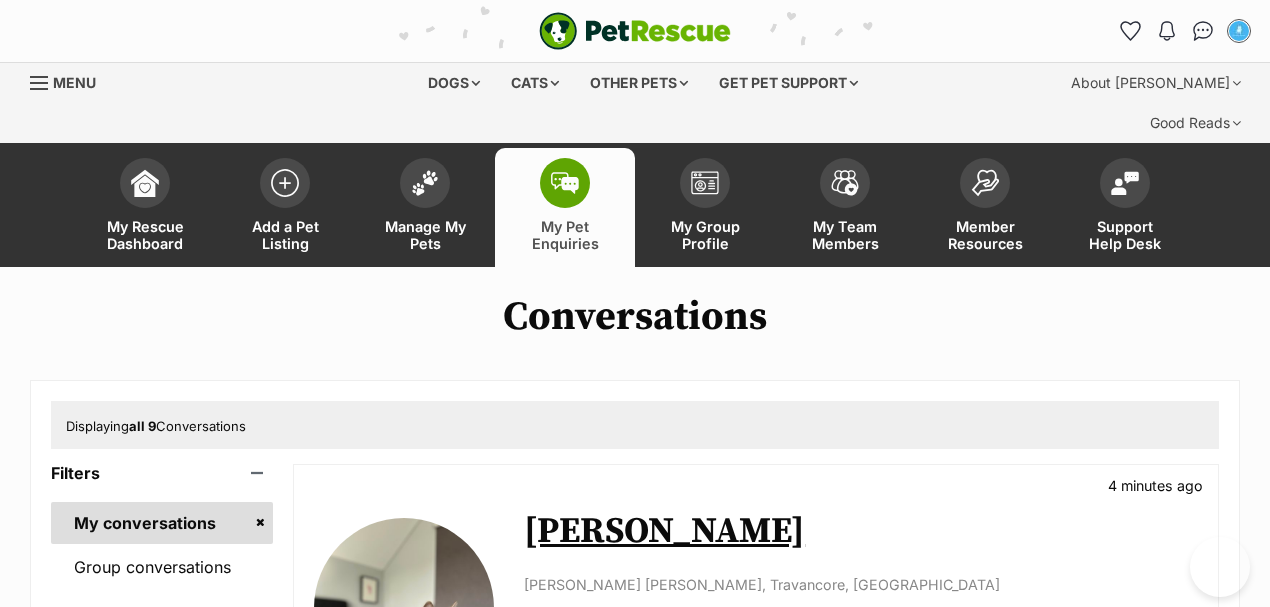 scroll, scrollTop: 0, scrollLeft: 0, axis: both 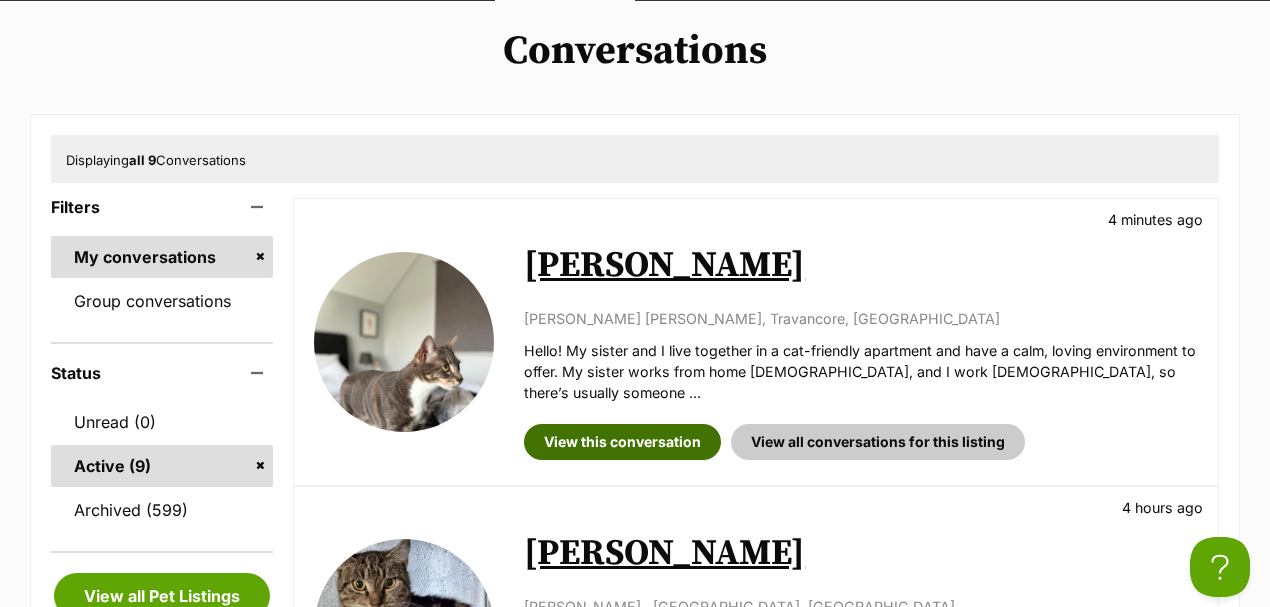 click on "View this conversation" at bounding box center (622, 442) 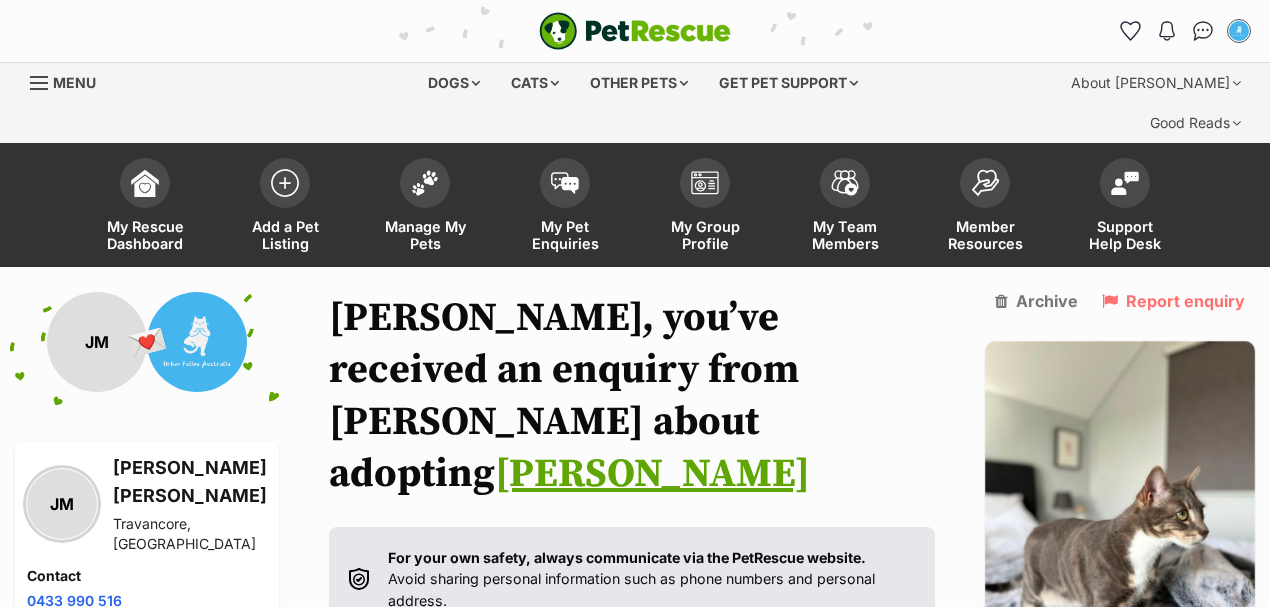 scroll, scrollTop: 112, scrollLeft: 0, axis: vertical 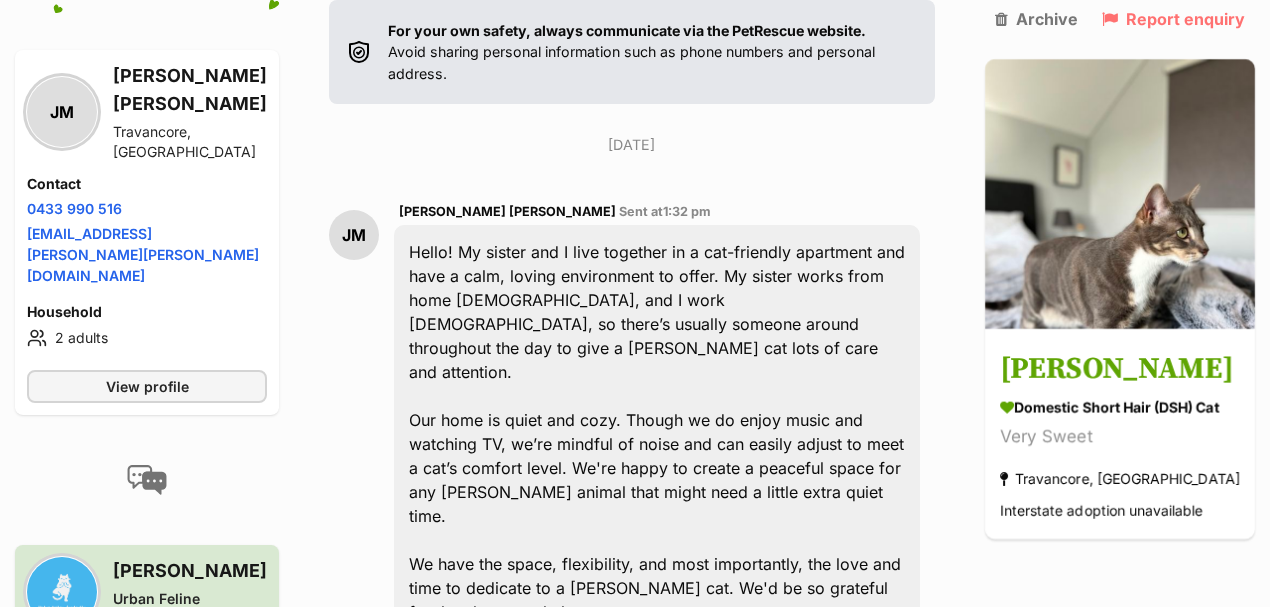 click at bounding box center (632, 739) 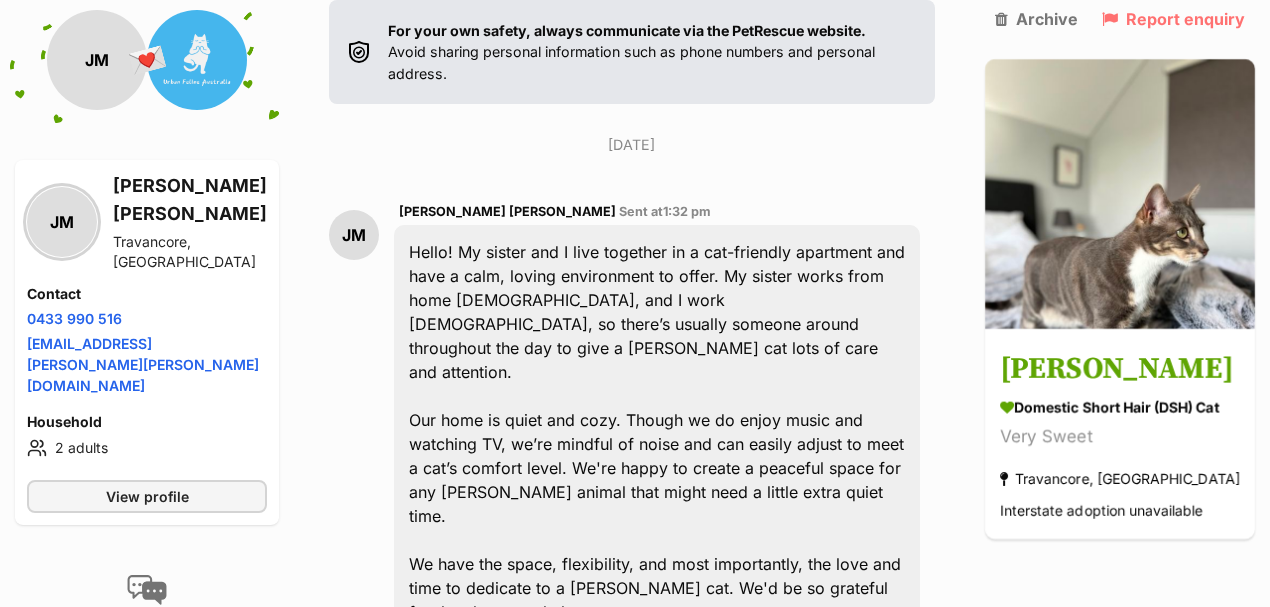 scroll, scrollTop: 62, scrollLeft: 0, axis: vertical 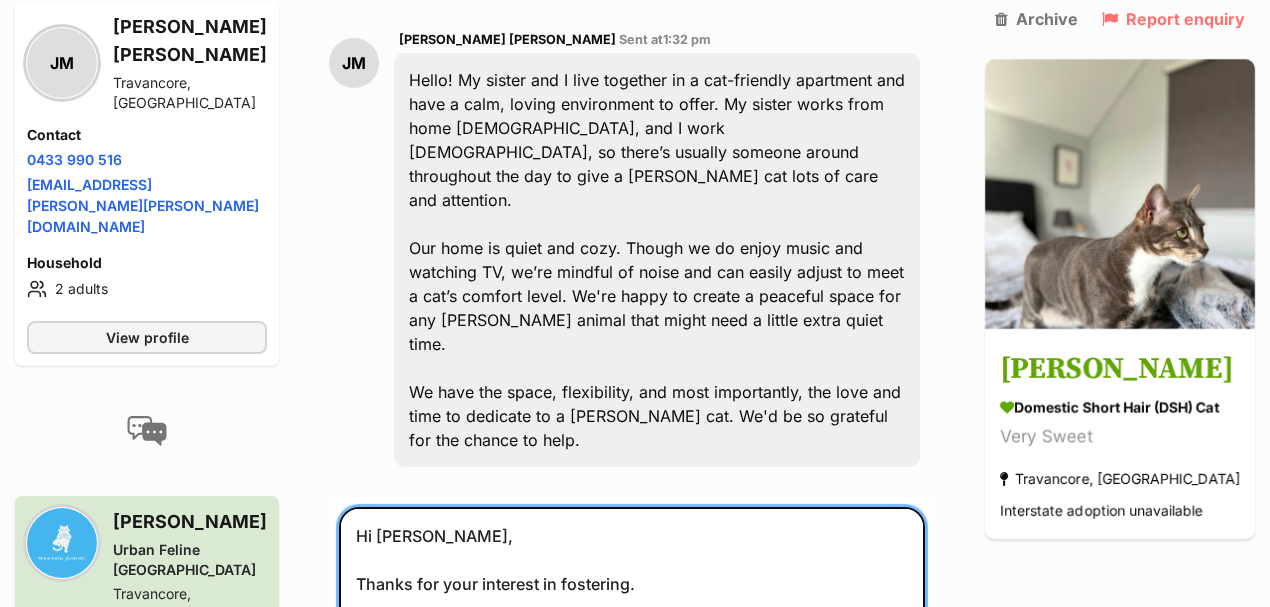 click on "Hi [PERSON_NAME],
Thanks for your interest in fostering.
The more carers we have available to lend a hand the more cats we can rehome so I really appreciate it.
Will give you a call as soon as I can to discuss.
Kind regards,
[PERSON_NAME]" at bounding box center [632, 628] 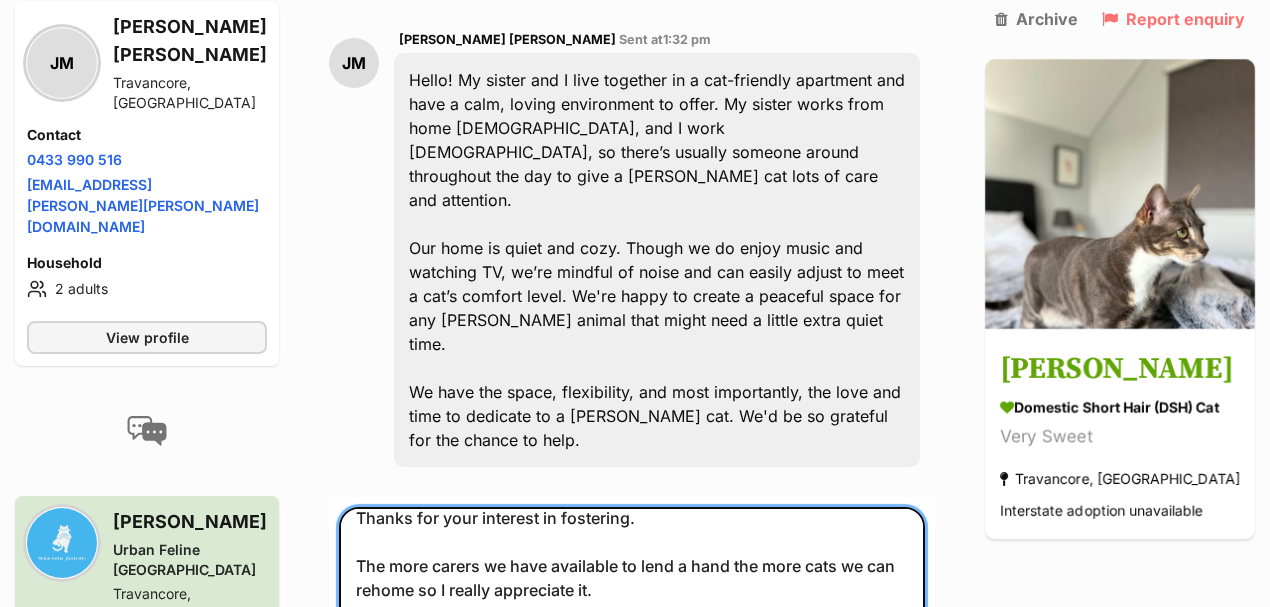 scroll, scrollTop: 79, scrollLeft: 0, axis: vertical 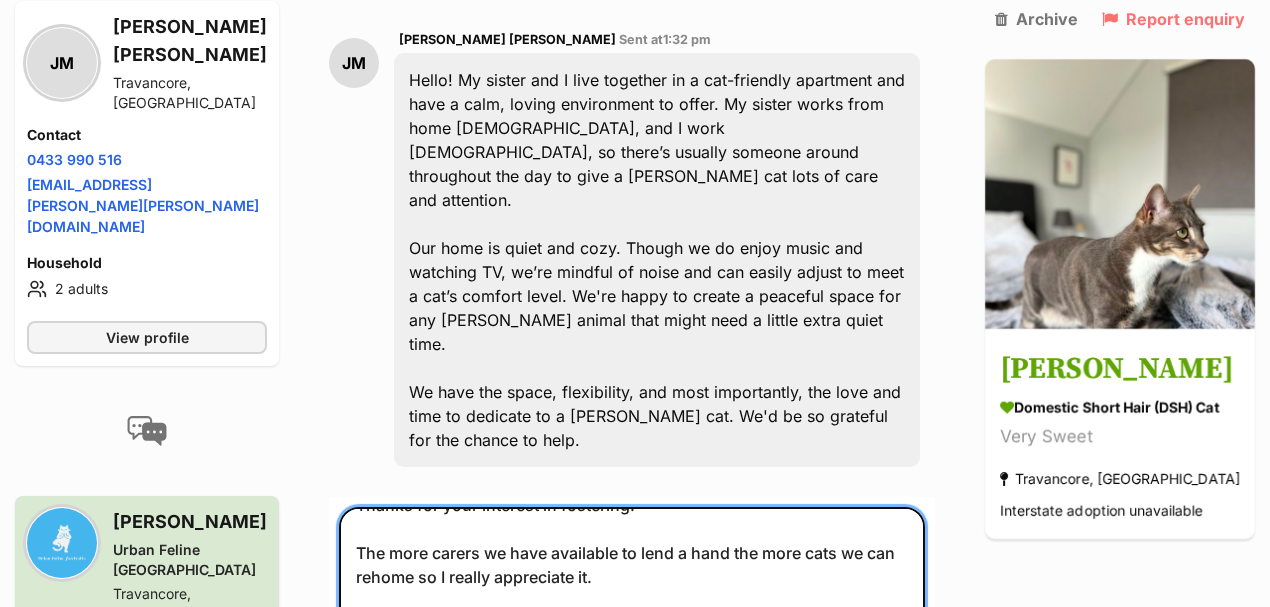 click on "Hi [PERSON_NAME],
Thanks for your interest in fostering.
The more carers we have available to lend a hand the more cats we can rehome so I really appreciate it.
Will give you a call as soon as I can to discuss.
Kind regards,
[PERSON_NAME]" at bounding box center (632, 628) 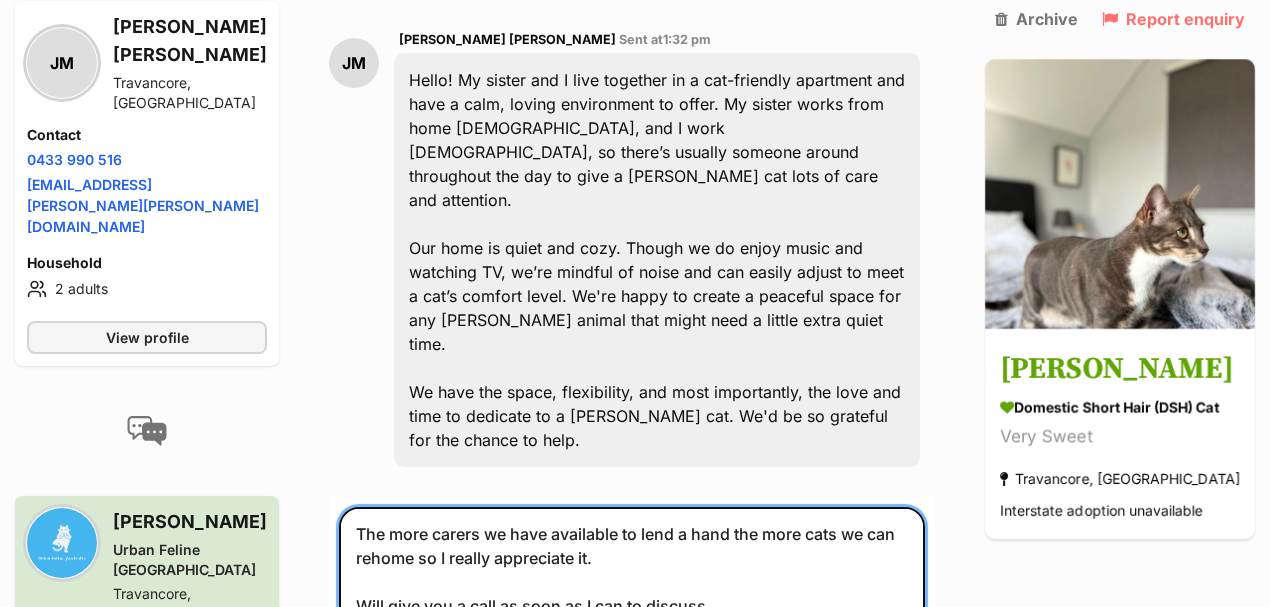 scroll, scrollTop: 127, scrollLeft: 0, axis: vertical 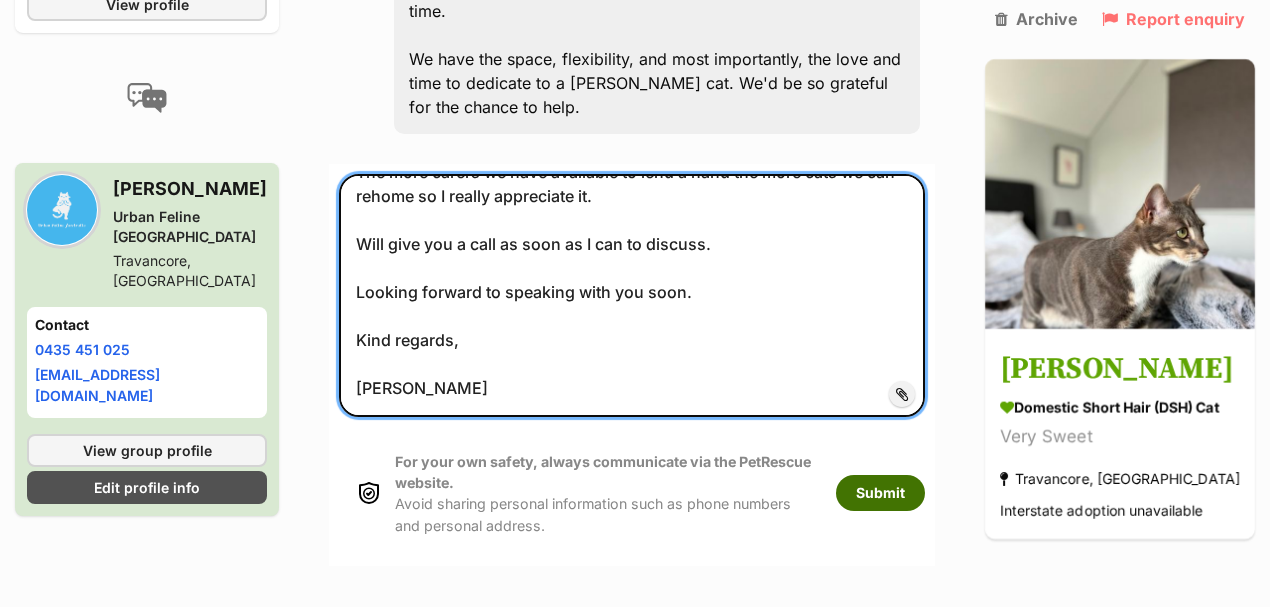 type on "Hi [PERSON_NAME],
Thanks for your interest in fostering.
The more carers we have available to lend a hand the more cats we can rehome so I really appreciate it.
Will give you a call as soon as I can to discuss.
Looking forward to speaking with you soon.
Kind regards,
[PERSON_NAME]" 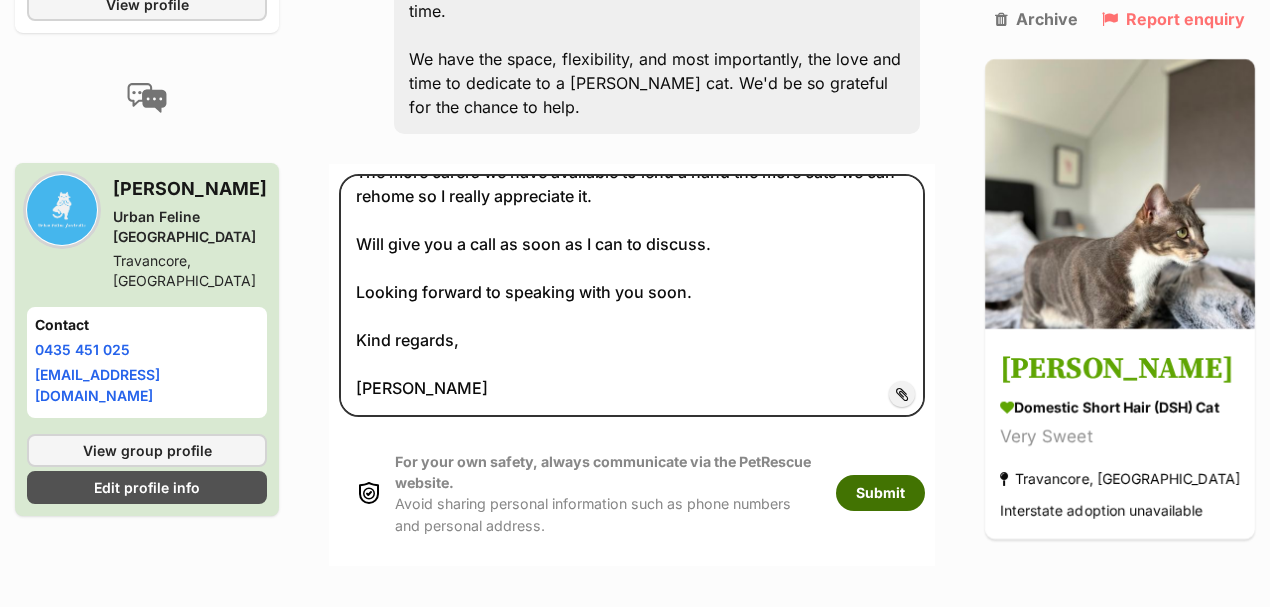 click on "Submit" at bounding box center (880, 493) 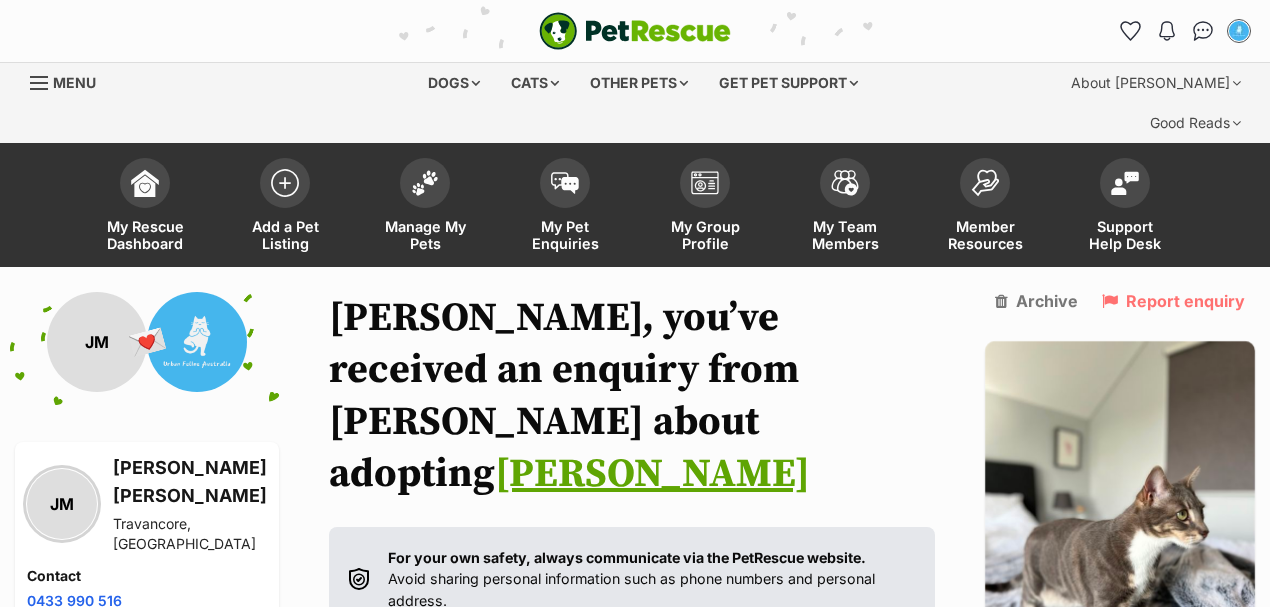 scroll, scrollTop: 1027, scrollLeft: 0, axis: vertical 